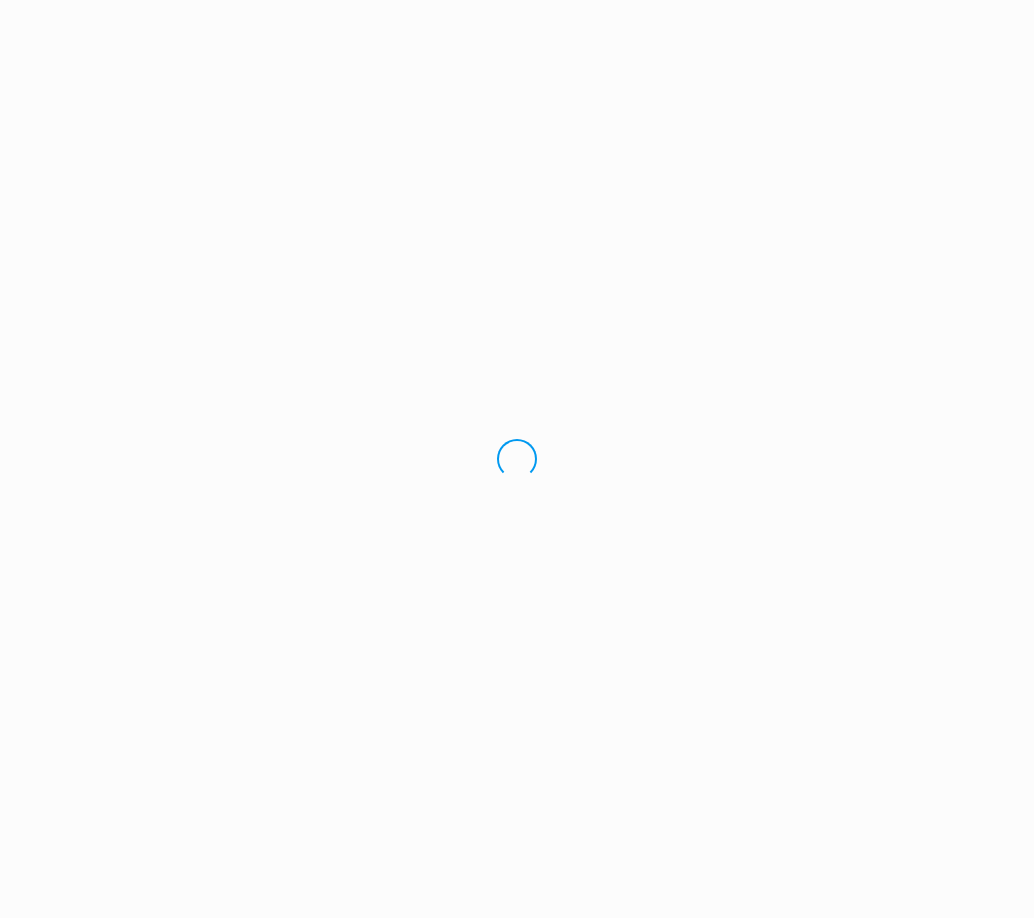 scroll, scrollTop: 0, scrollLeft: 0, axis: both 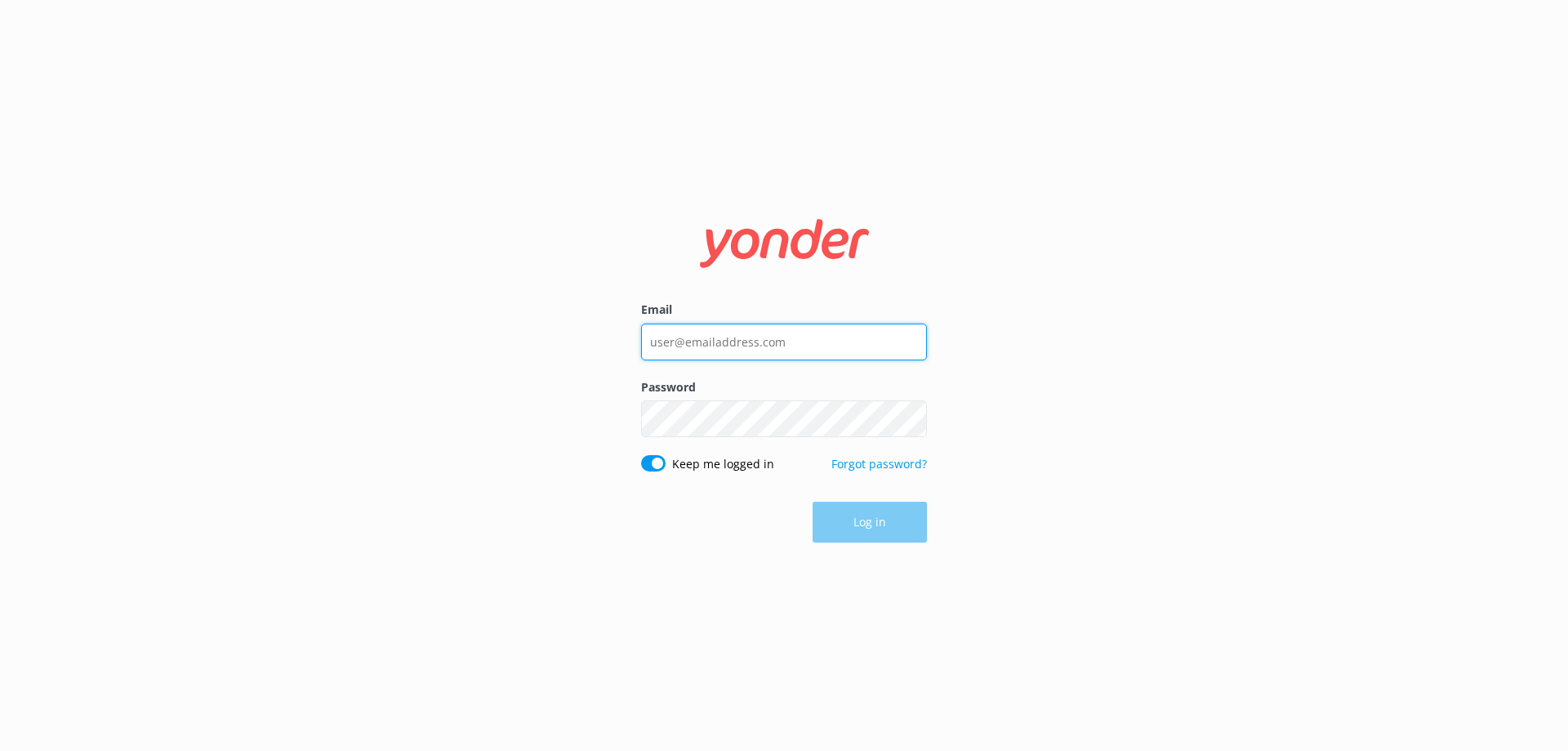 type on "[EMAIL]" 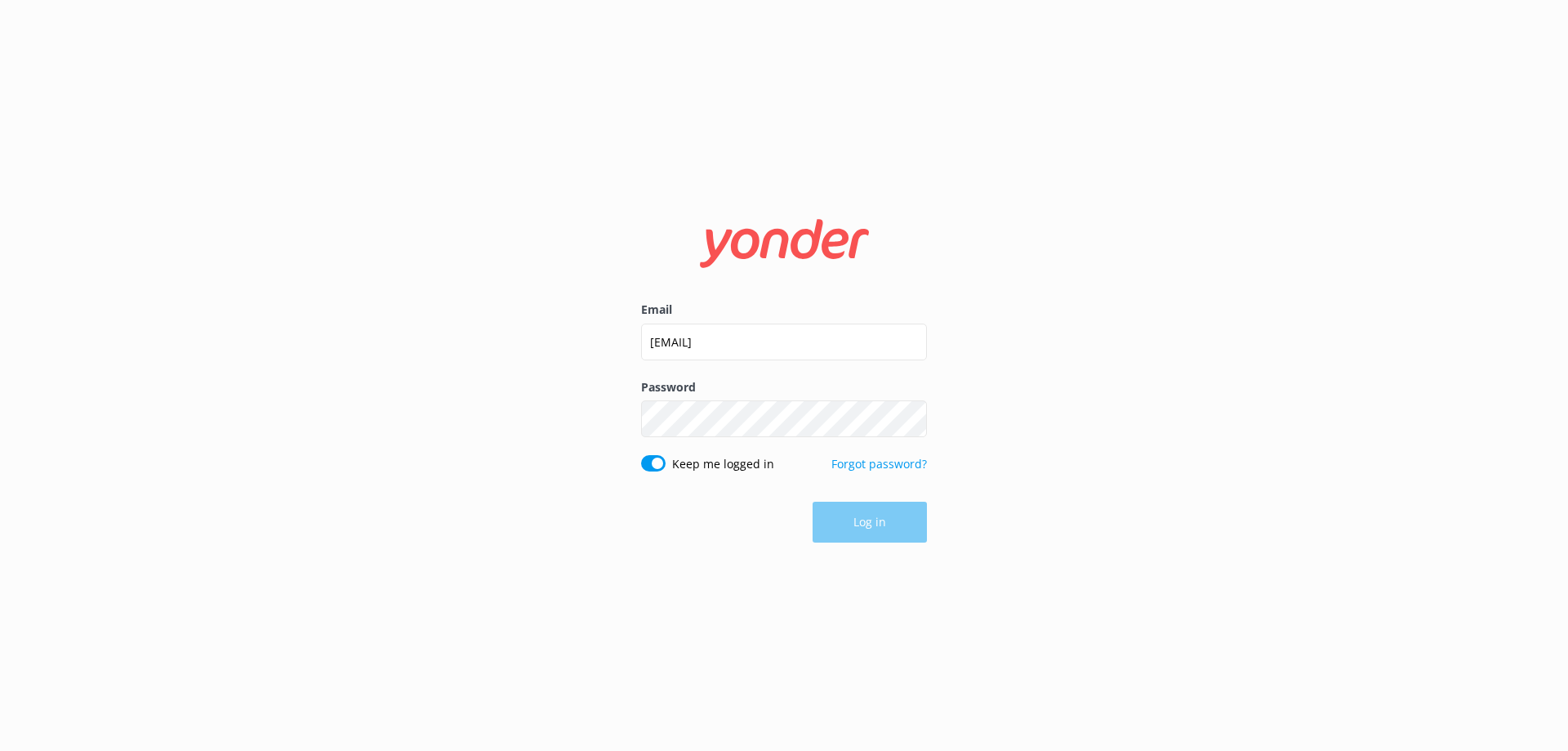 click on "Log in" at bounding box center (784, 522) 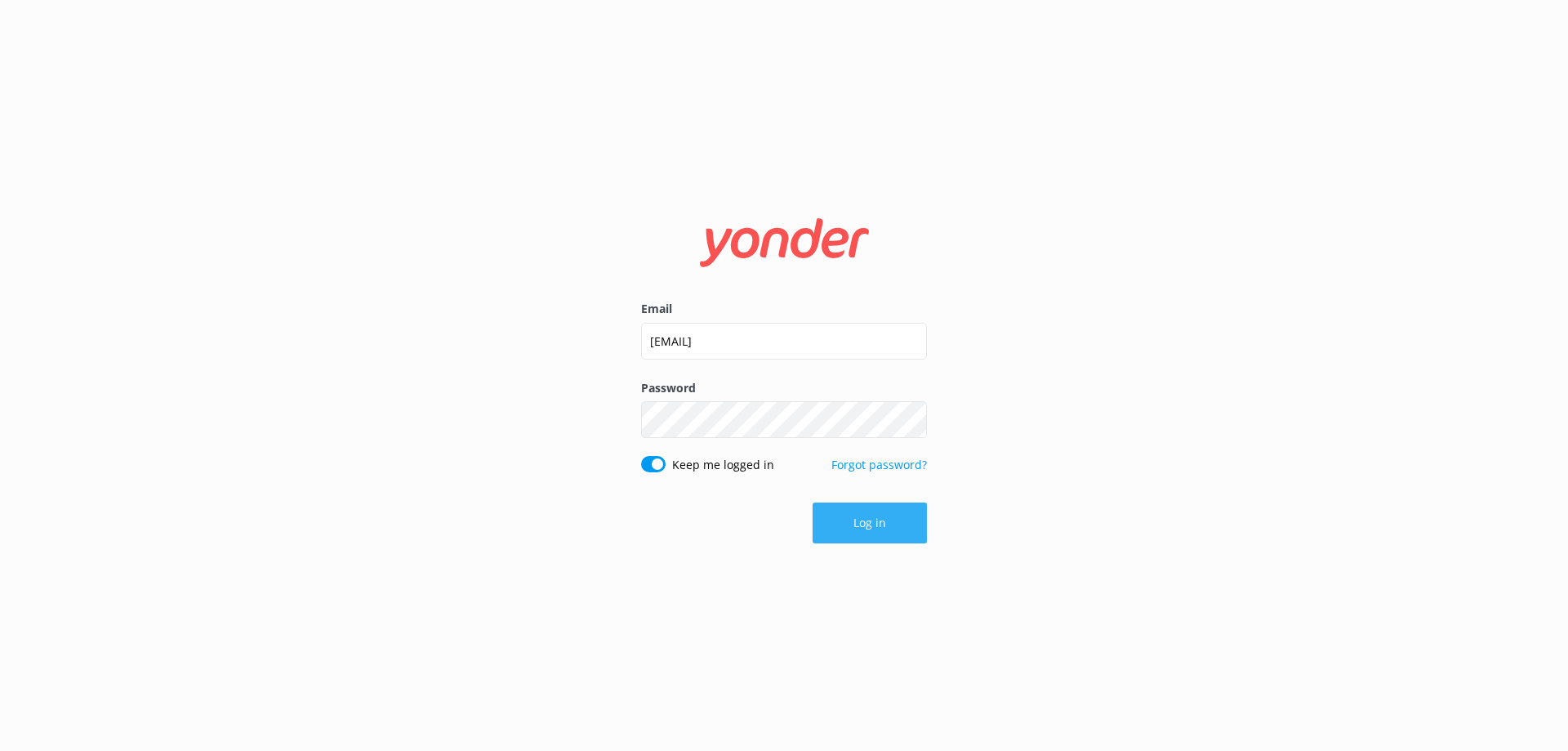 click on "Log in" at bounding box center [870, 523] 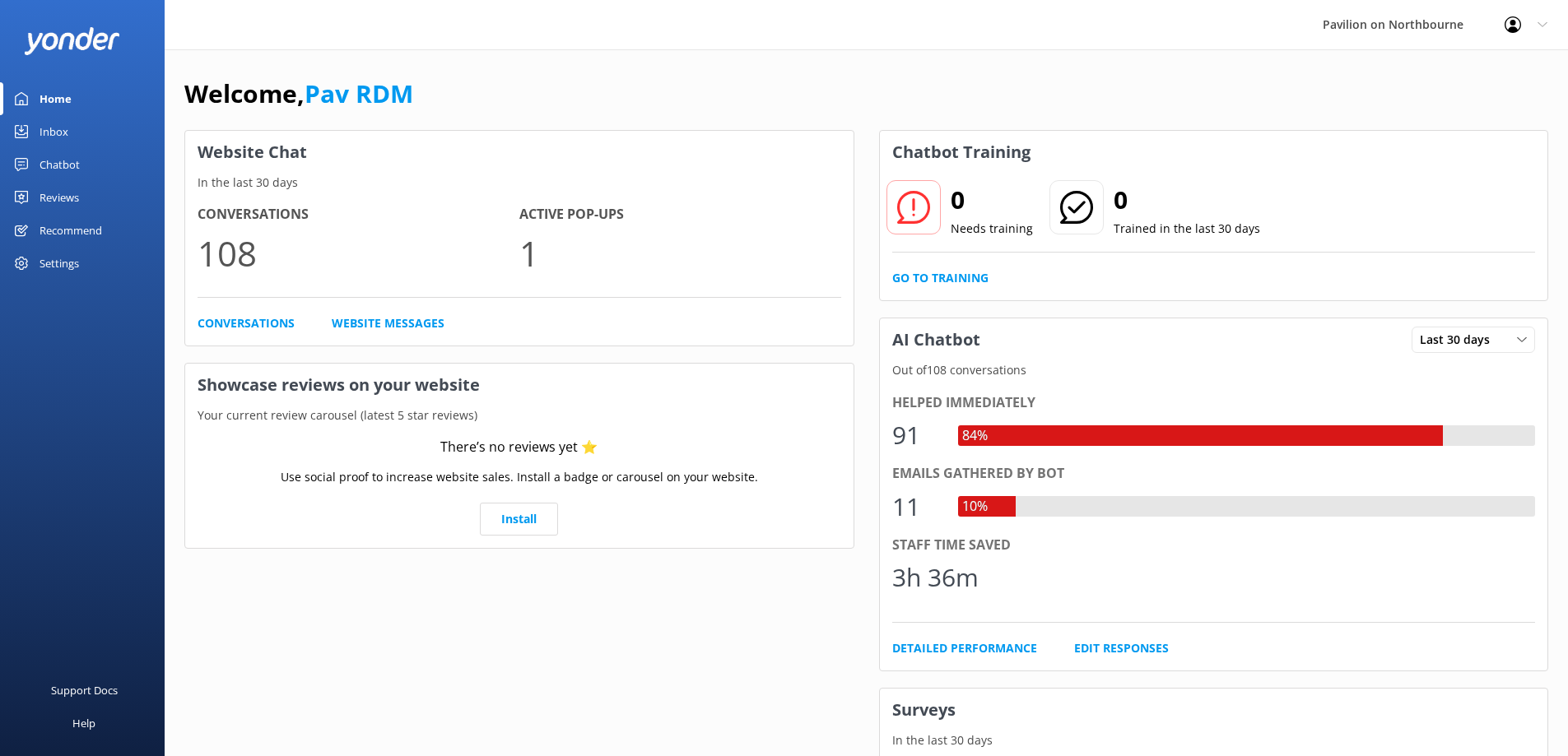 click on "Chatbot" at bounding box center [59, 165] 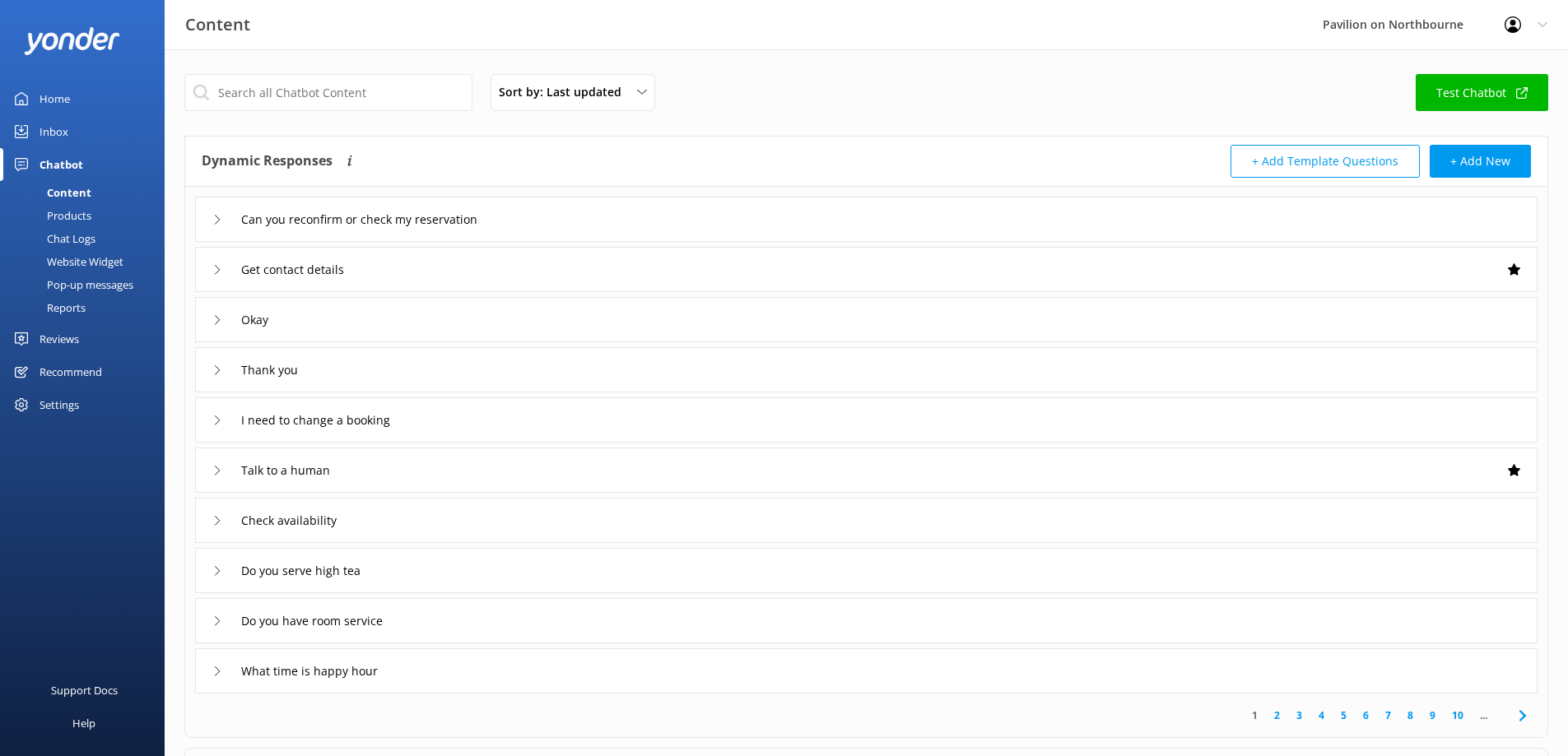 click on "Chatbot" at bounding box center (61, 165) 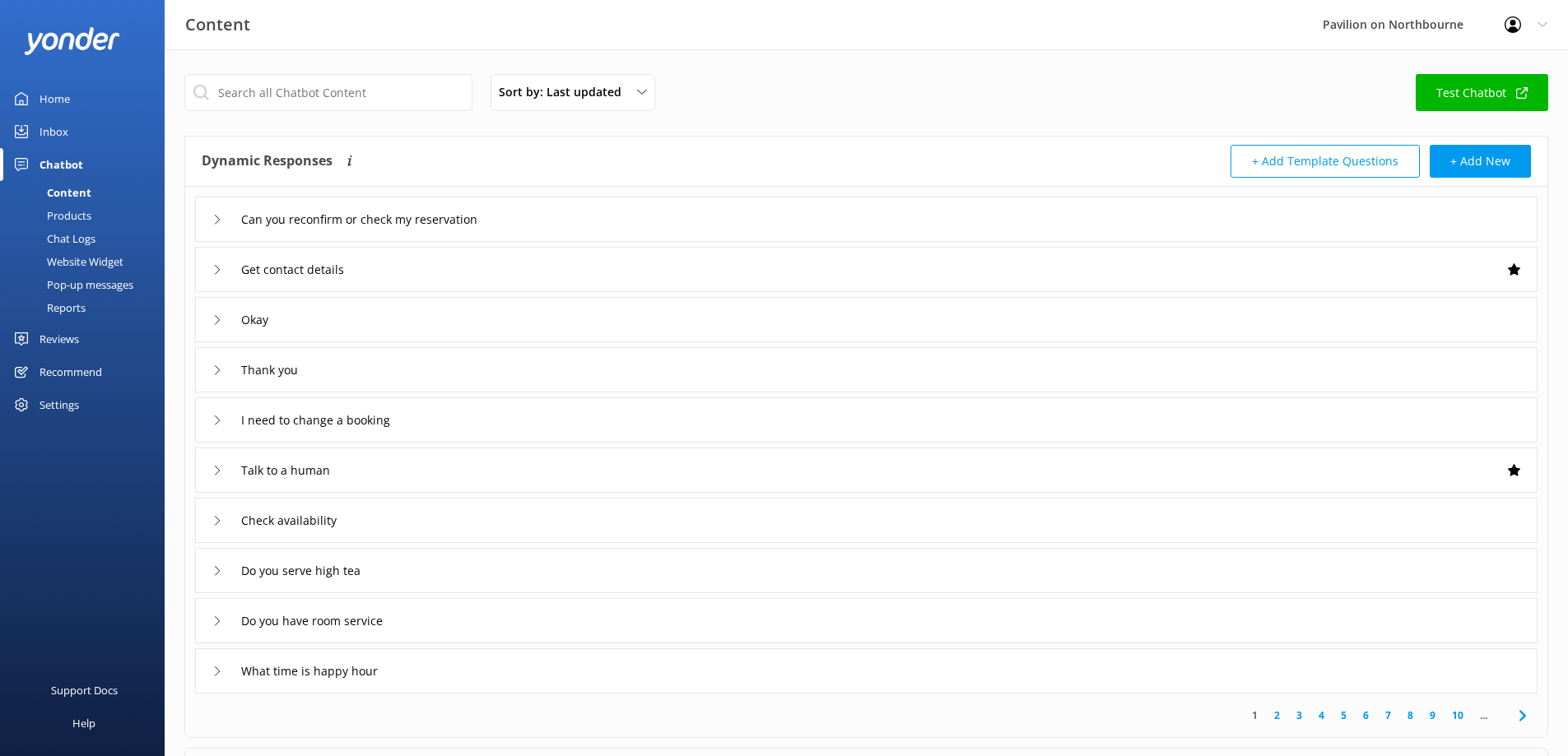 click on "Chatbot" at bounding box center [82, 165] 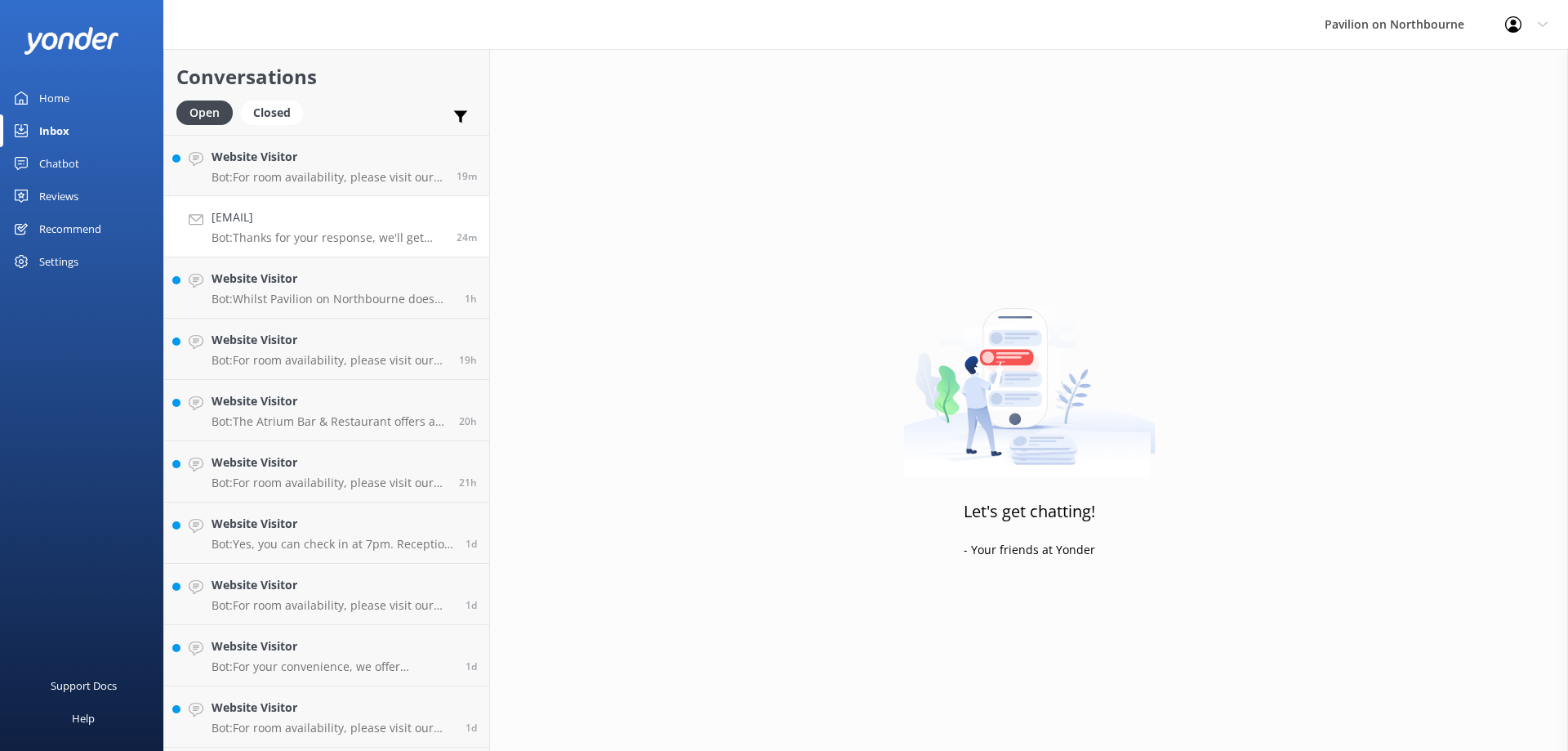 click on "[EMAIL] Bot:  Thanks for your response, we'll get back to you as soon as we can during opening hours." at bounding box center [327, 226] 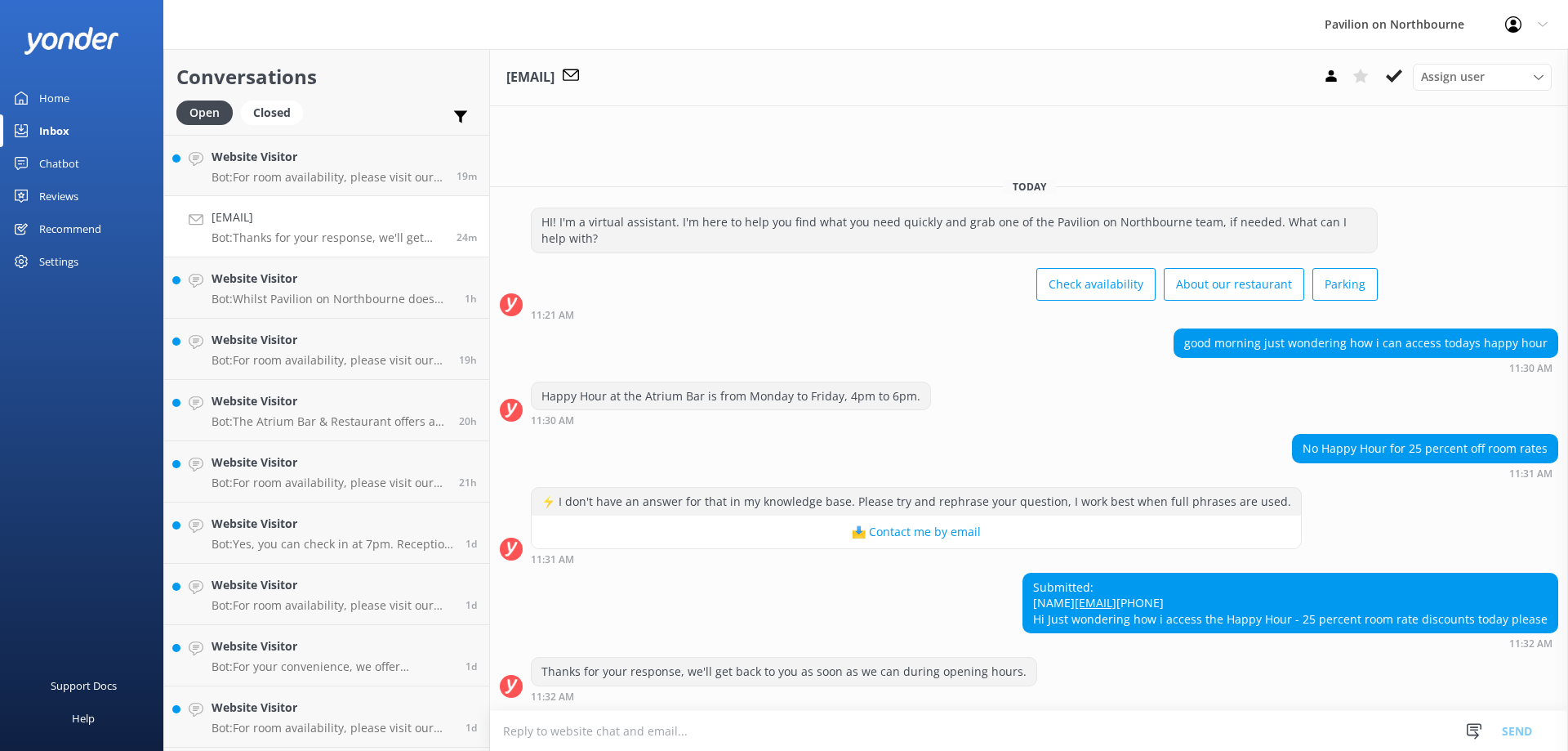 click at bounding box center (1029, 731) 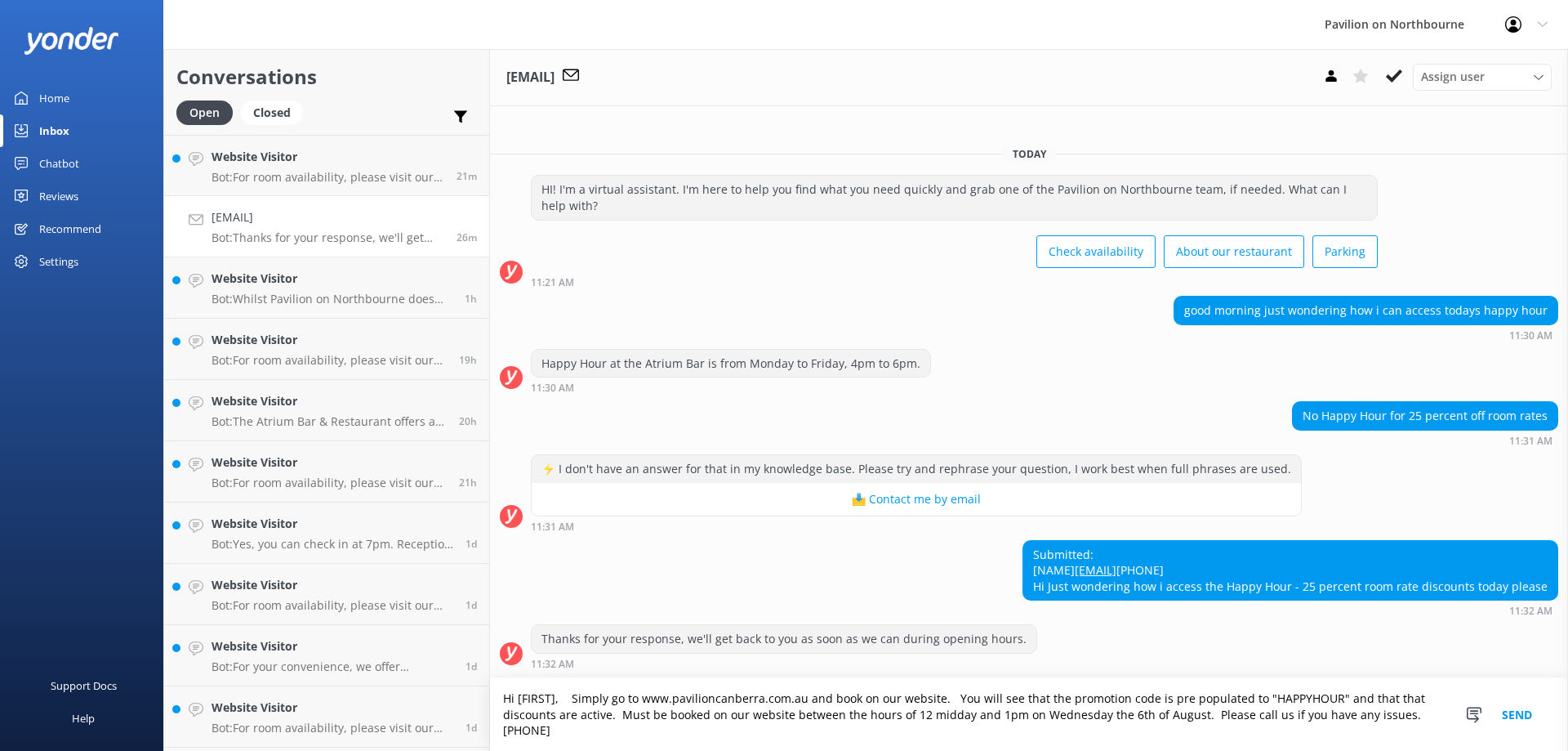 scroll, scrollTop: 6, scrollLeft: 0, axis: vertical 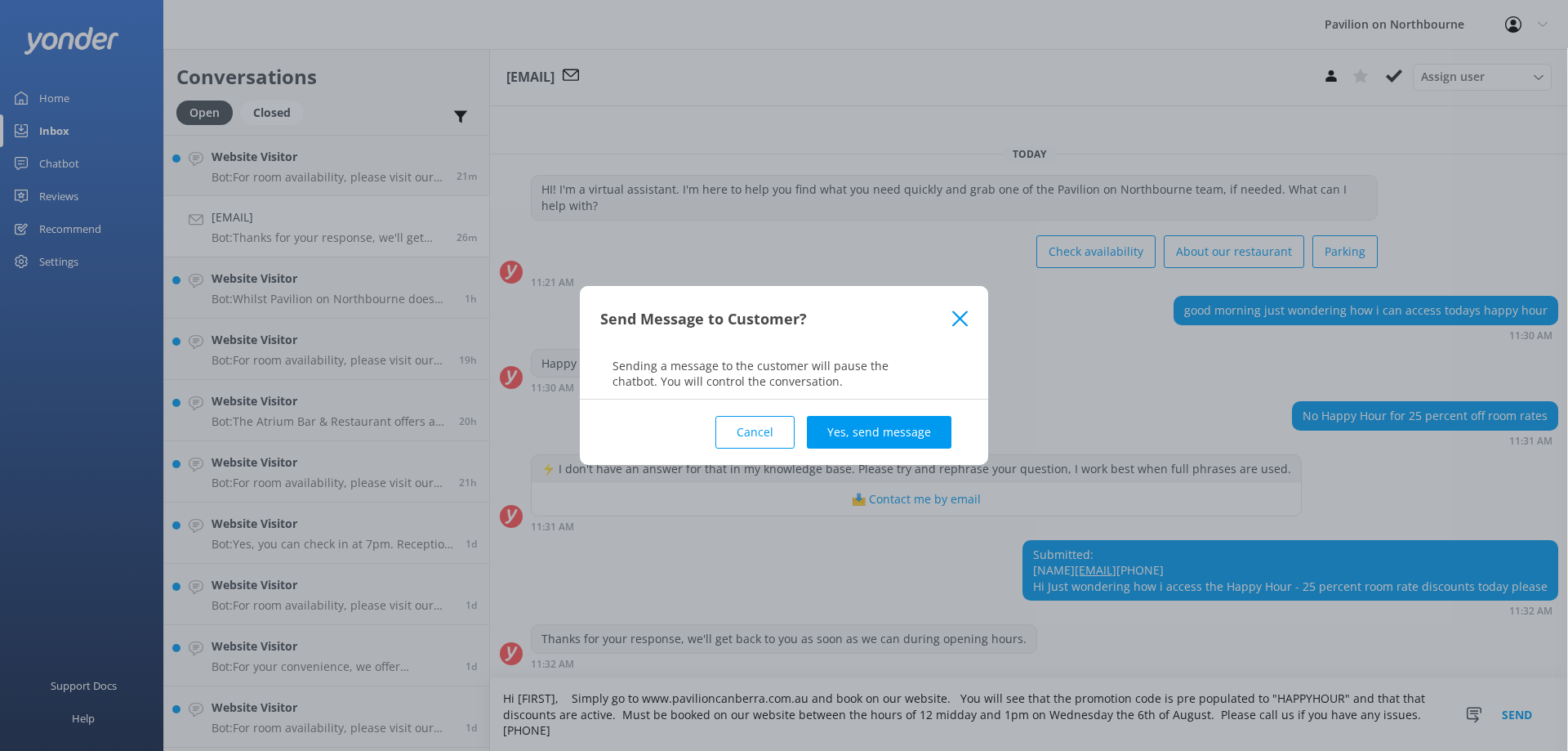 click on "Yes, send message" at bounding box center [879, 432] 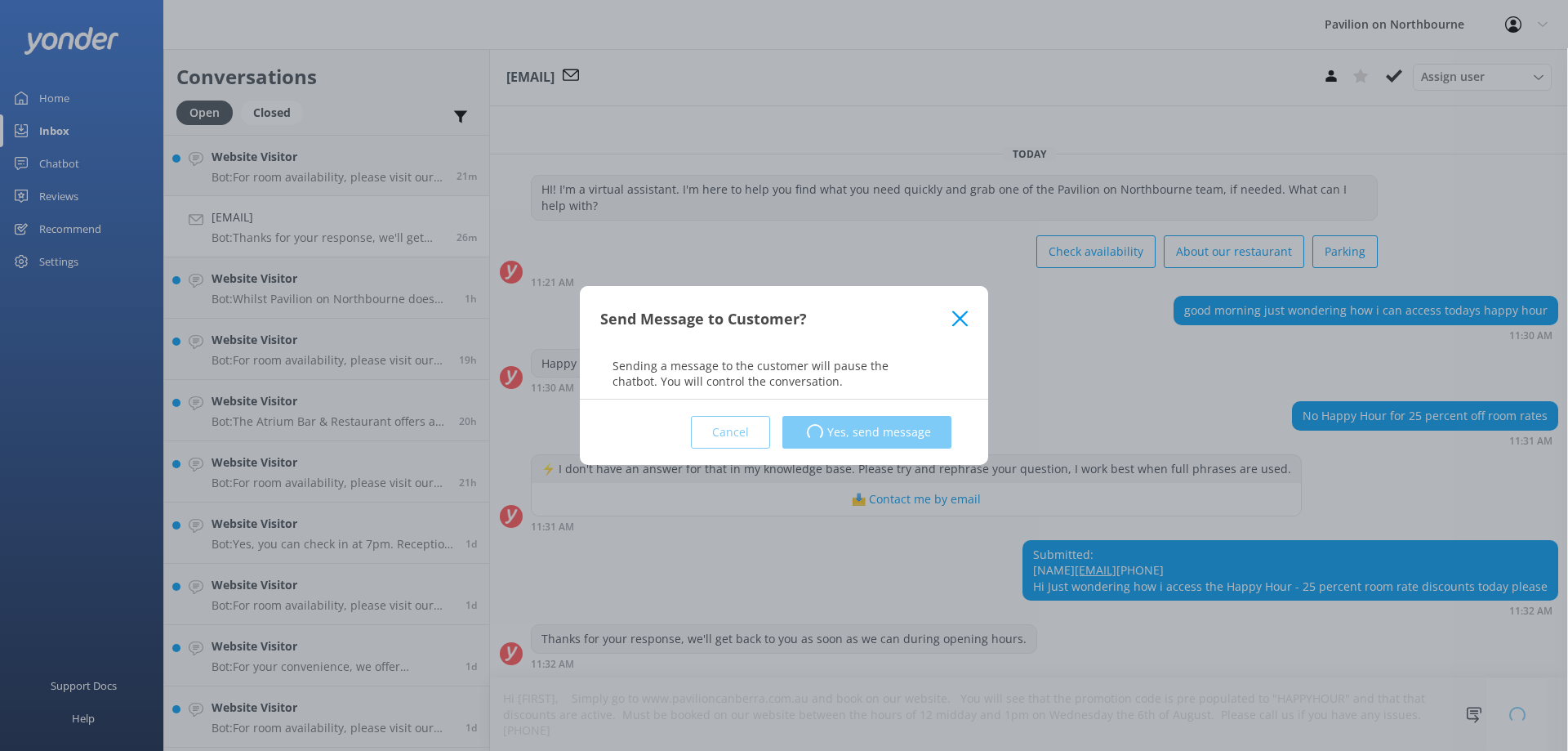 type 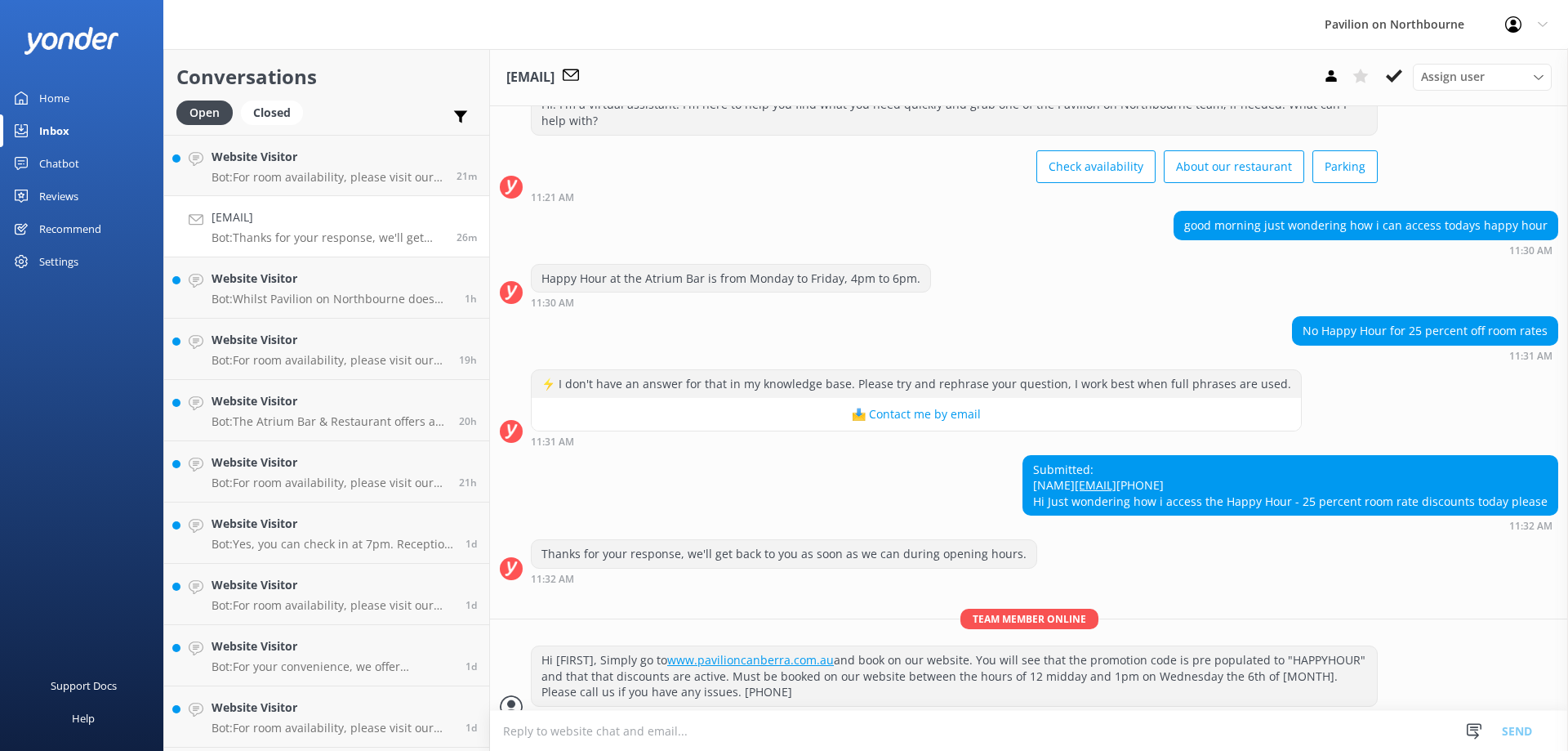 scroll, scrollTop: 111, scrollLeft: 0, axis: vertical 